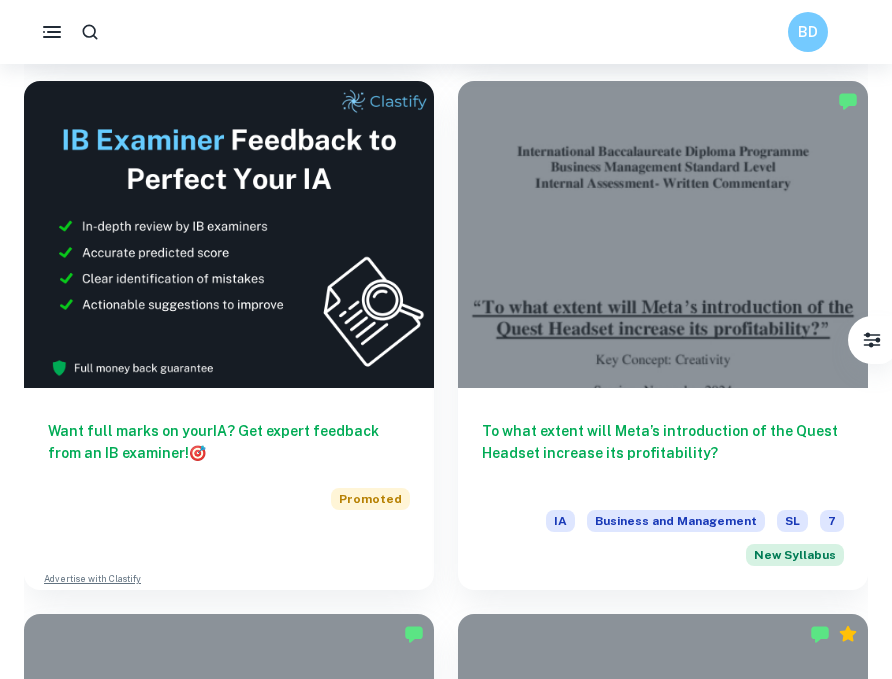 scroll, scrollTop: 604, scrollLeft: 0, axis: vertical 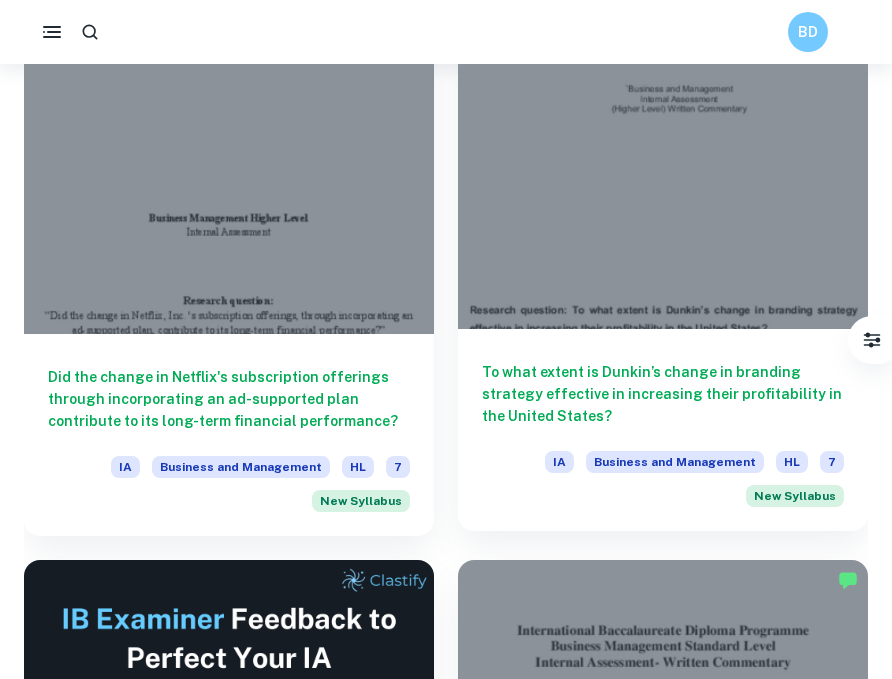 click on "To what extent is Dunkin’s change in branding strategy effective in increasing their profitability in the United States?" at bounding box center (663, 394) 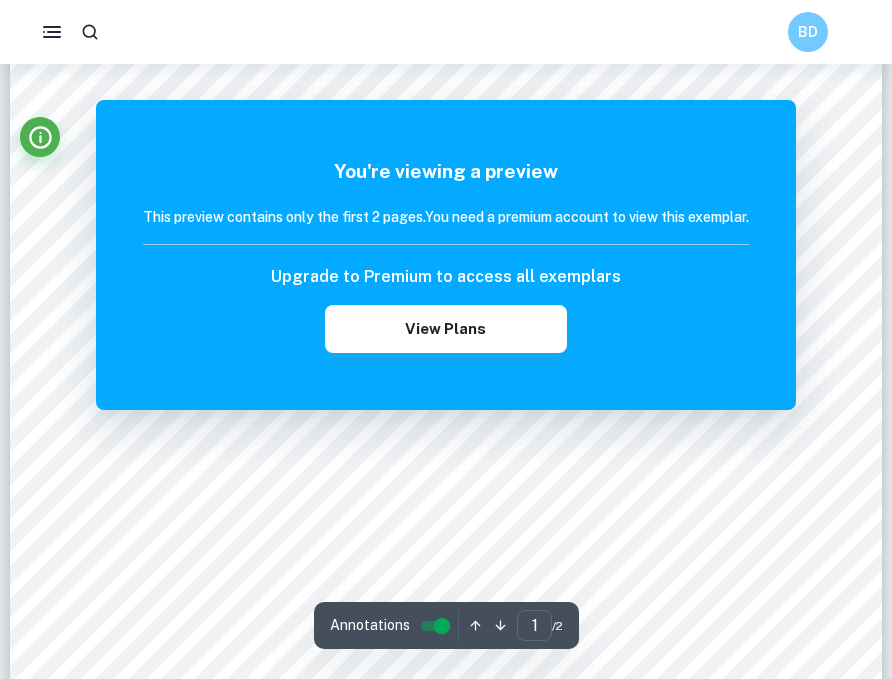 scroll, scrollTop: 652, scrollLeft: 0, axis: vertical 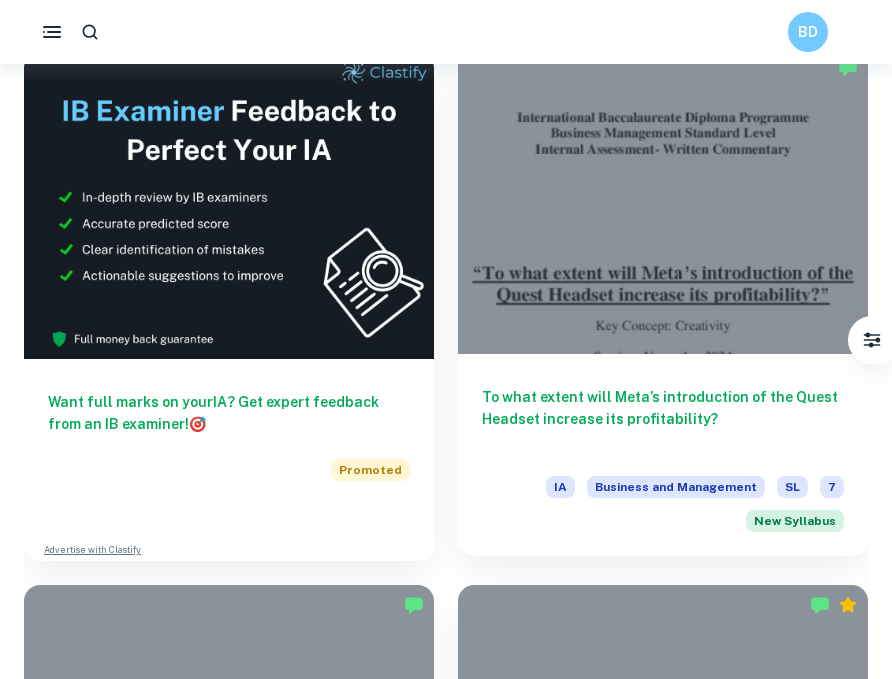 click on "To what extent will Meta’s introduction of the Quest Headset increase its profitability?" at bounding box center (663, 419) 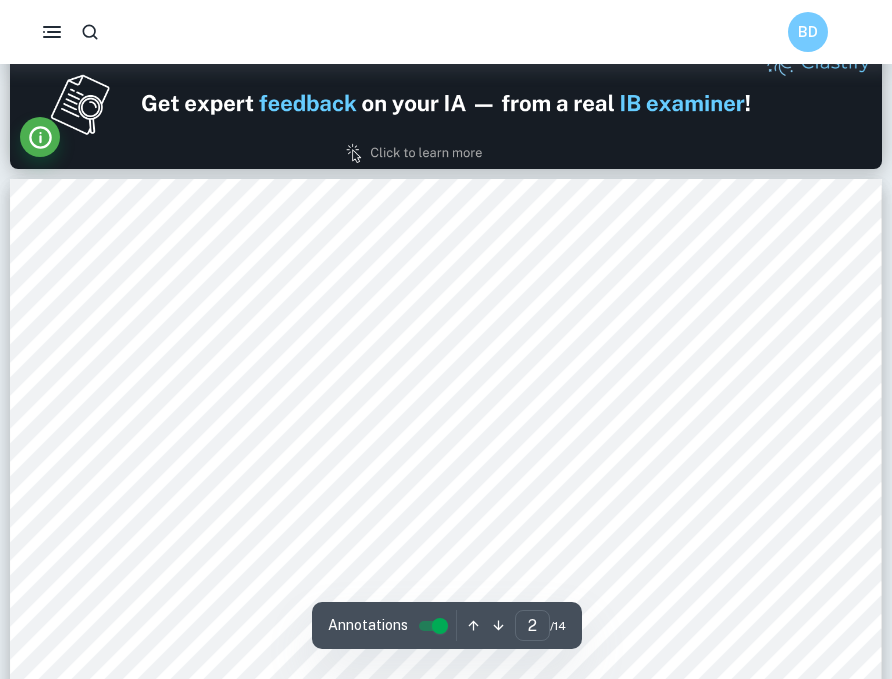 scroll, scrollTop: 1291, scrollLeft: 0, axis: vertical 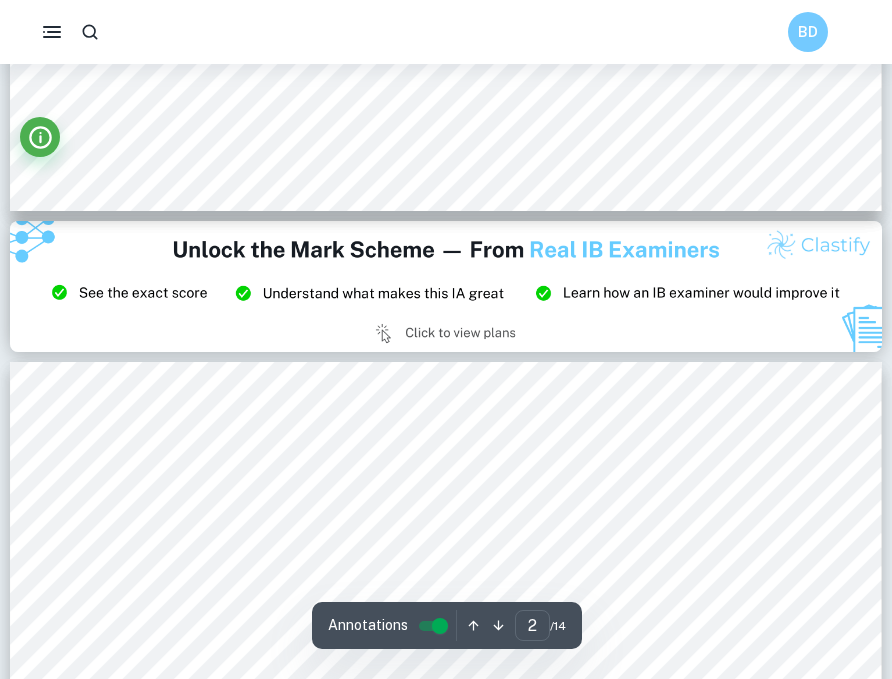 type on "3" 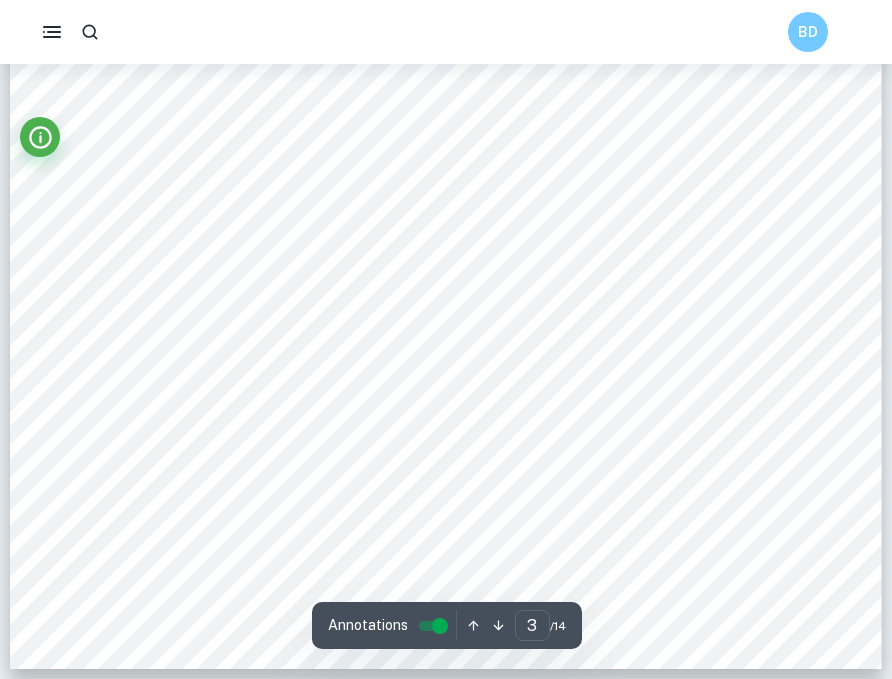 scroll, scrollTop: 3422, scrollLeft: 0, axis: vertical 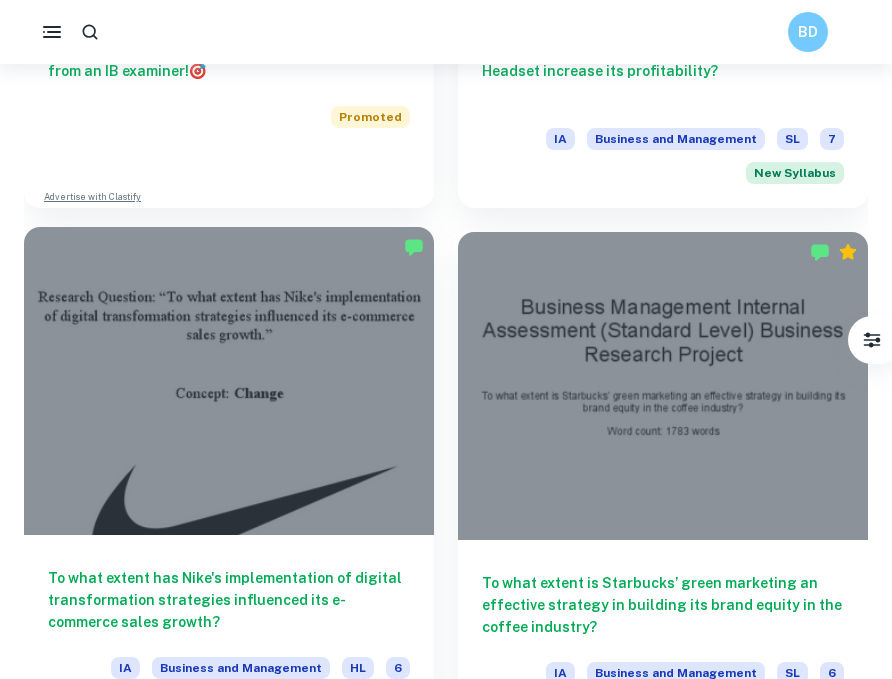 click on "To what extent has Nike's implementation of digital transformation strategies influenced its e-commerce sales growth?" at bounding box center (229, 600) 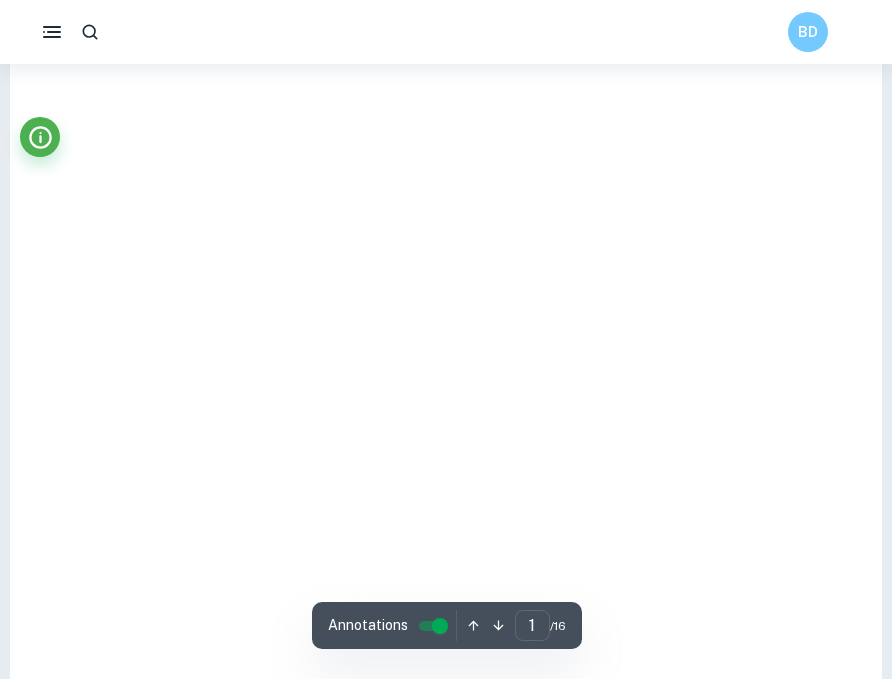 scroll, scrollTop: 104, scrollLeft: 0, axis: vertical 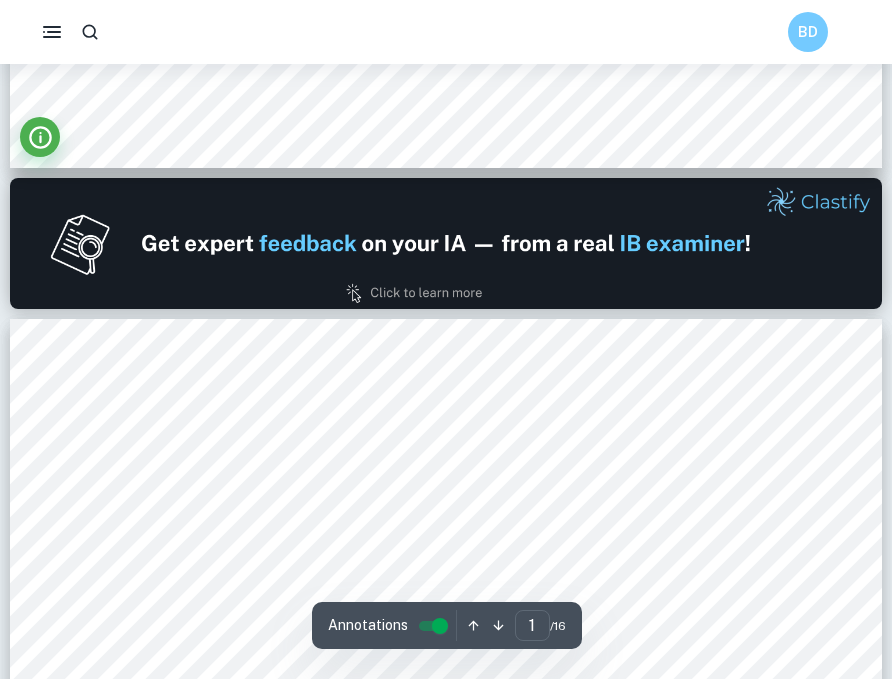 type on "2" 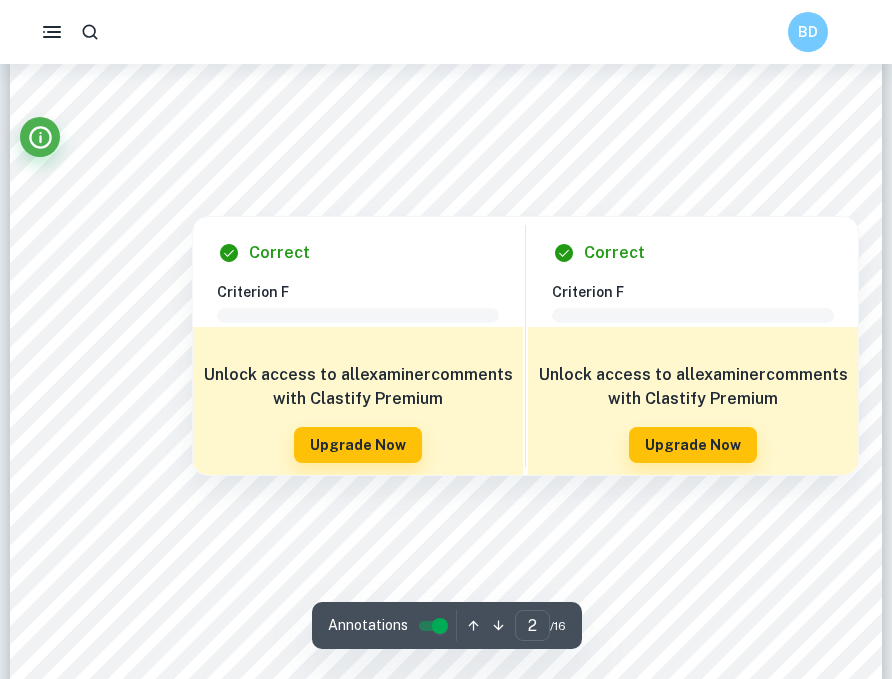 scroll, scrollTop: 1562, scrollLeft: 0, axis: vertical 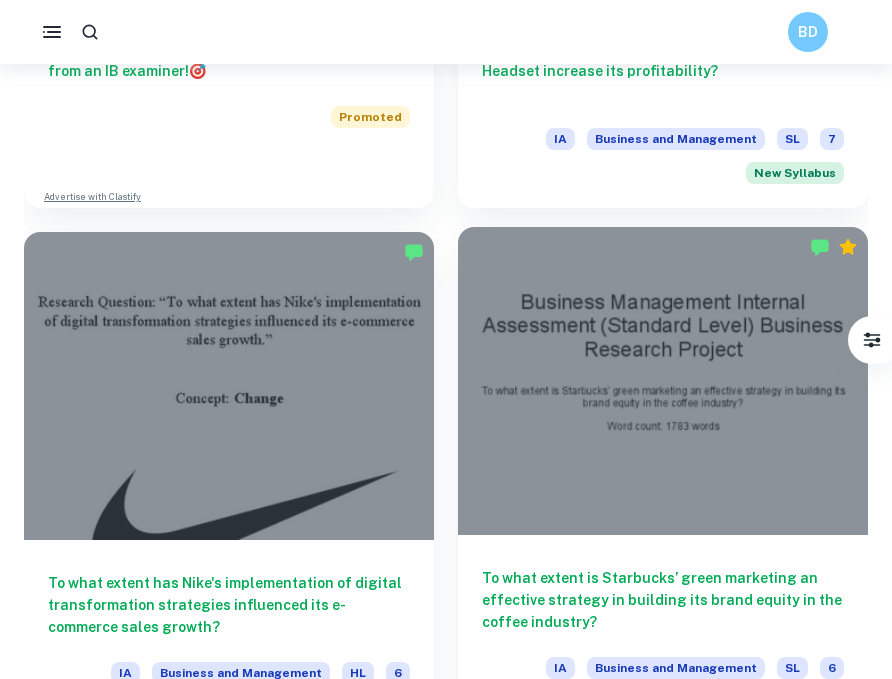 click at bounding box center (663, 381) 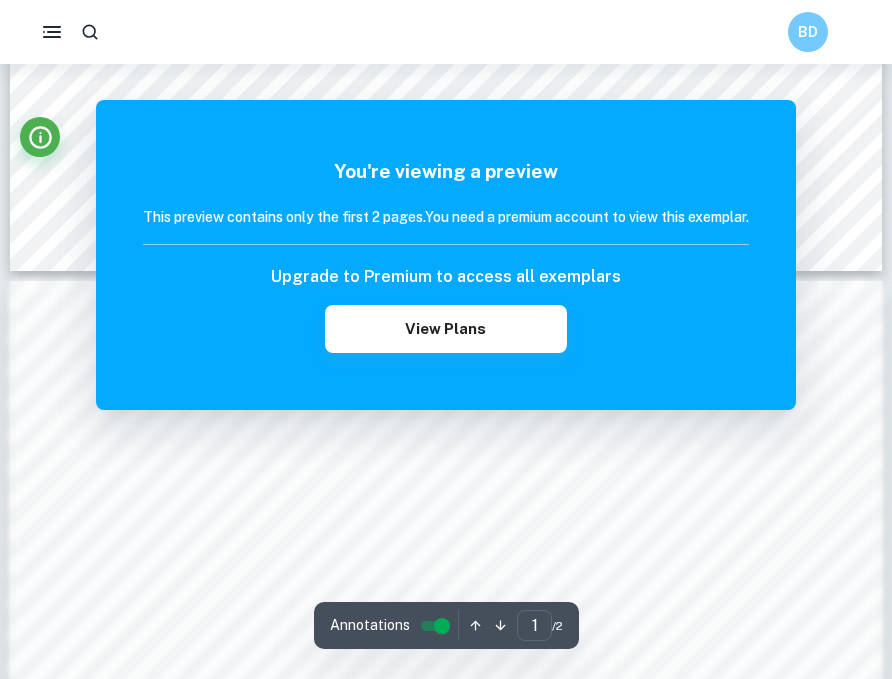 scroll, scrollTop: 1101, scrollLeft: 0, axis: vertical 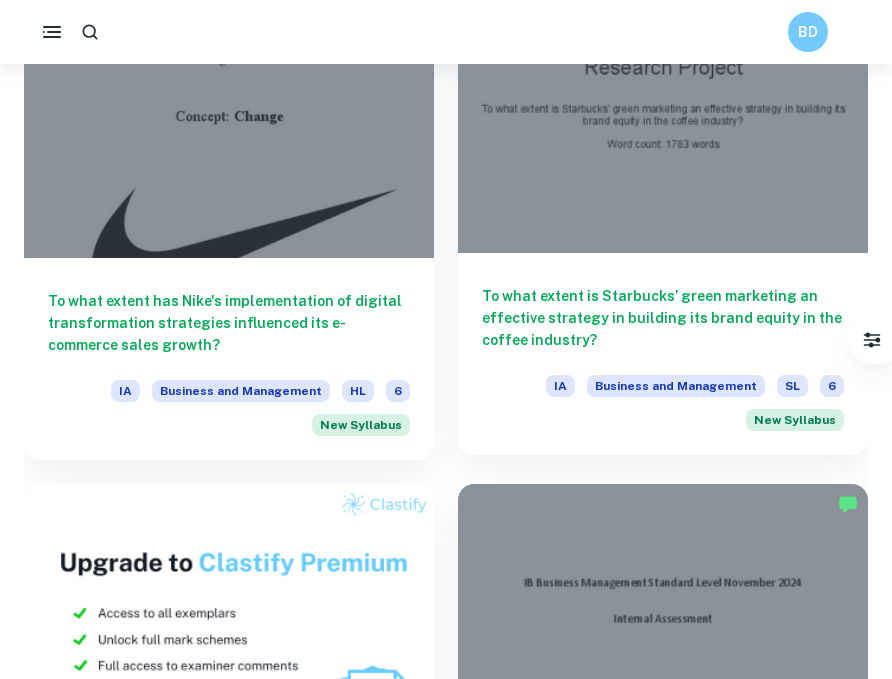 click on "To what extent is Starbucks’ green marketing an effective strategy in building its brand equity in the coffee industry?" at bounding box center (663, 318) 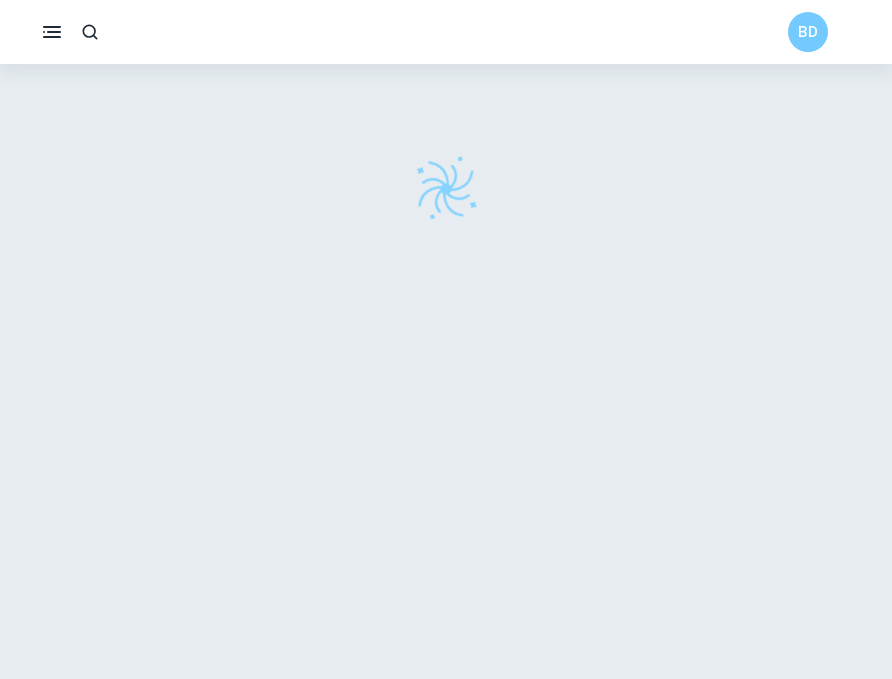scroll, scrollTop: 64, scrollLeft: 0, axis: vertical 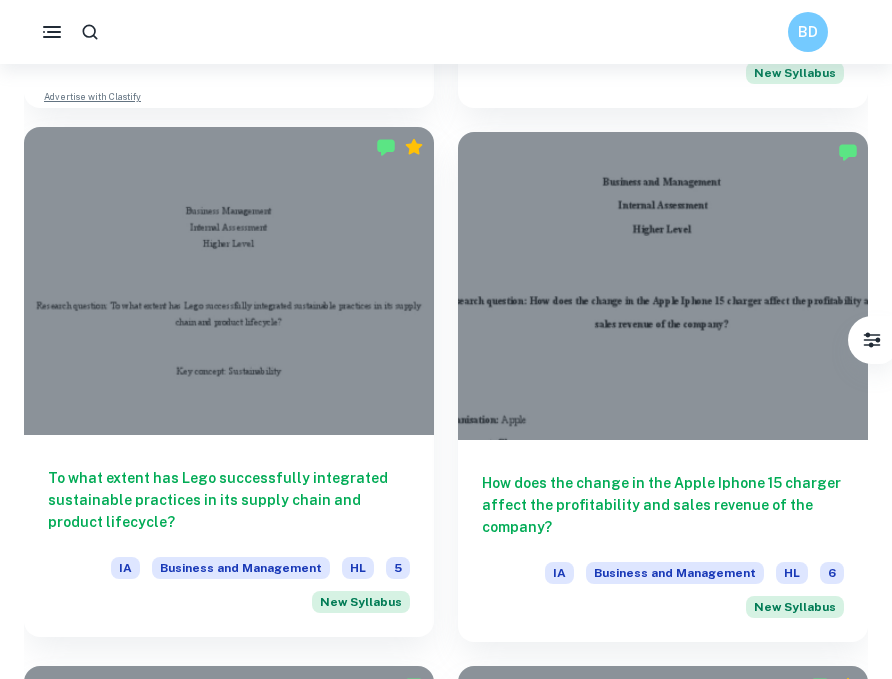 click at bounding box center [229, 281] 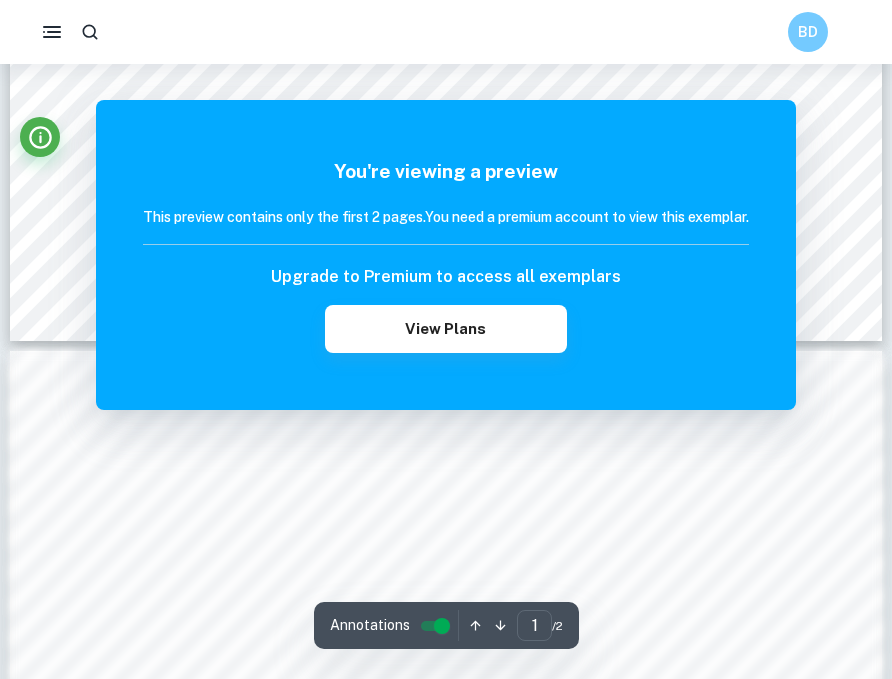 scroll, scrollTop: 1313, scrollLeft: 0, axis: vertical 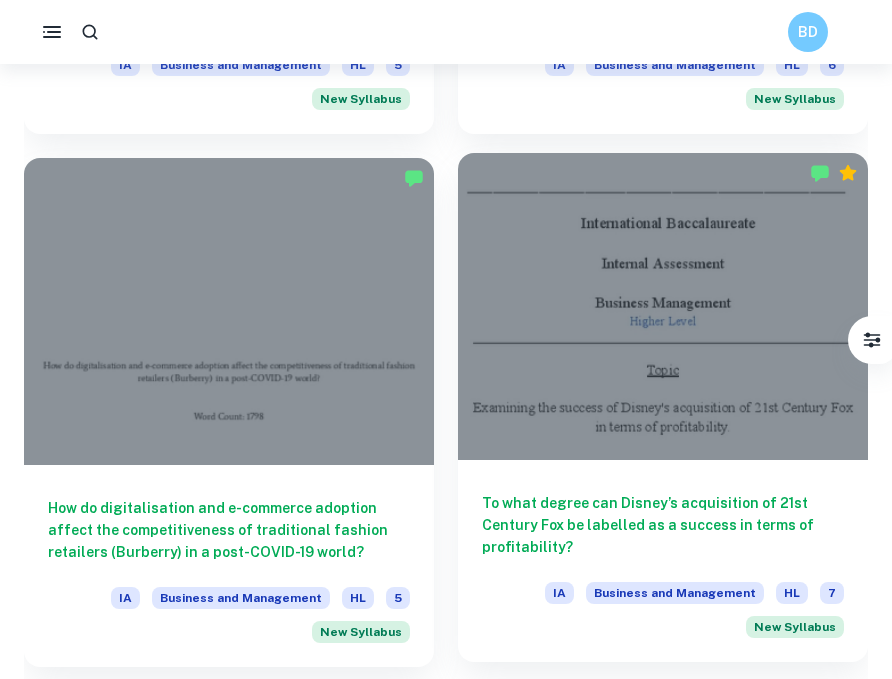 click on "To what degree can Disney’s acquisition of 21st Century Fox be labelled as a success in terms of profitability?" at bounding box center [663, 525] 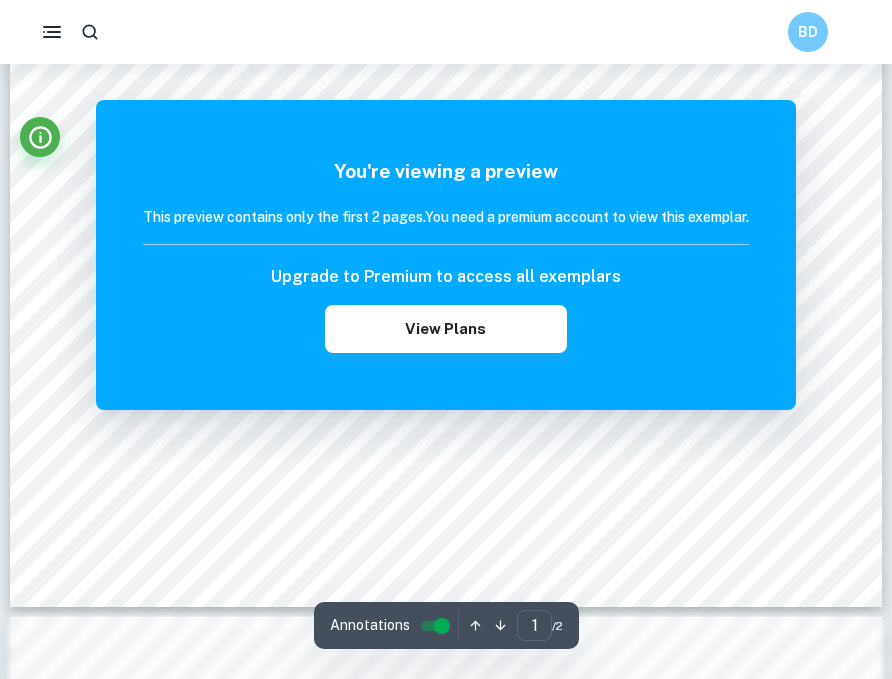 scroll, scrollTop: 598, scrollLeft: 0, axis: vertical 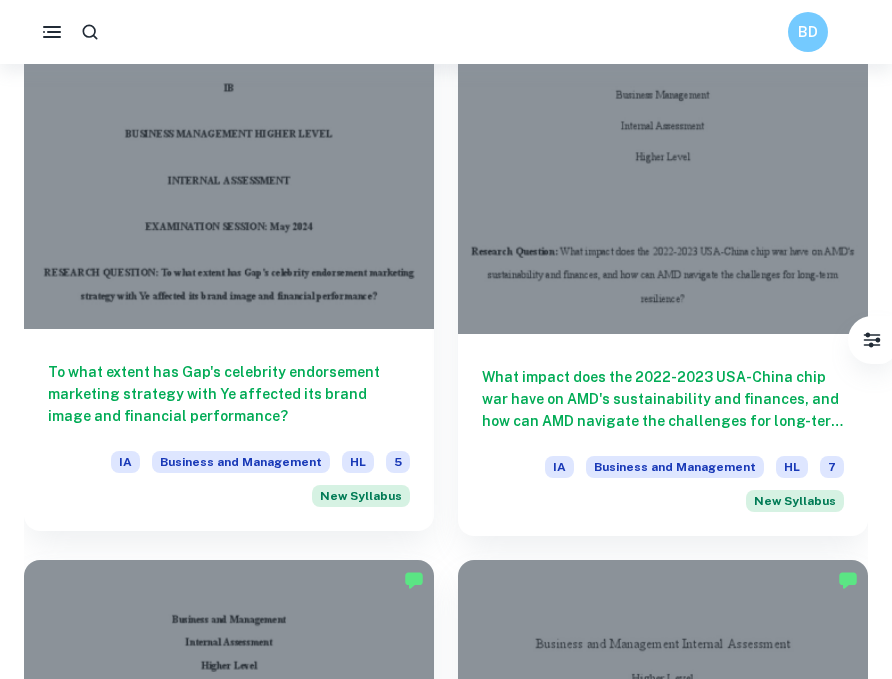 click on "To what extent has Gap's celebrity endorsement marketing strategy with Ye affected its brand image and financial performance?" at bounding box center (229, 394) 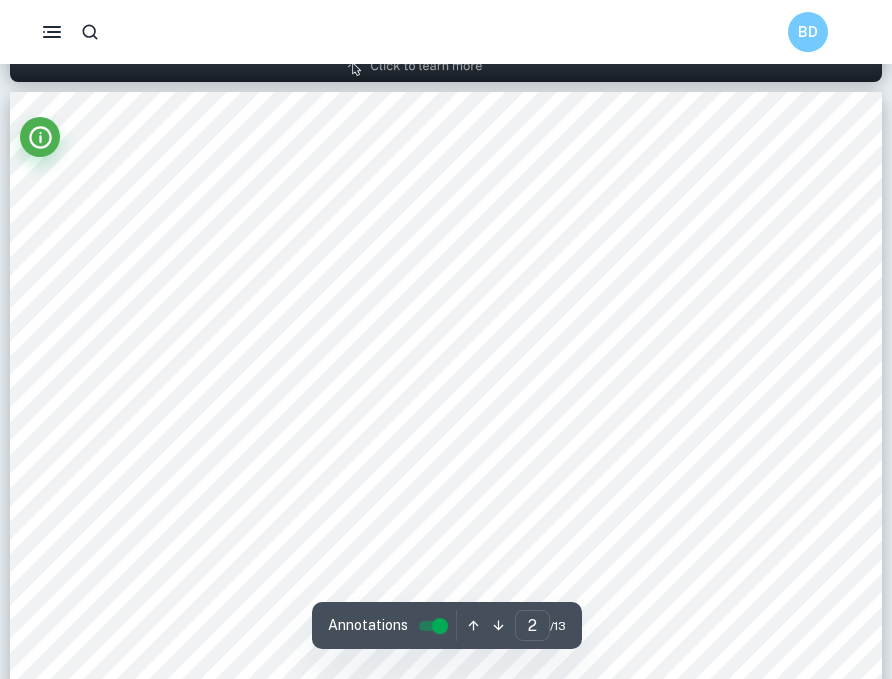 scroll, scrollTop: 1275, scrollLeft: 0, axis: vertical 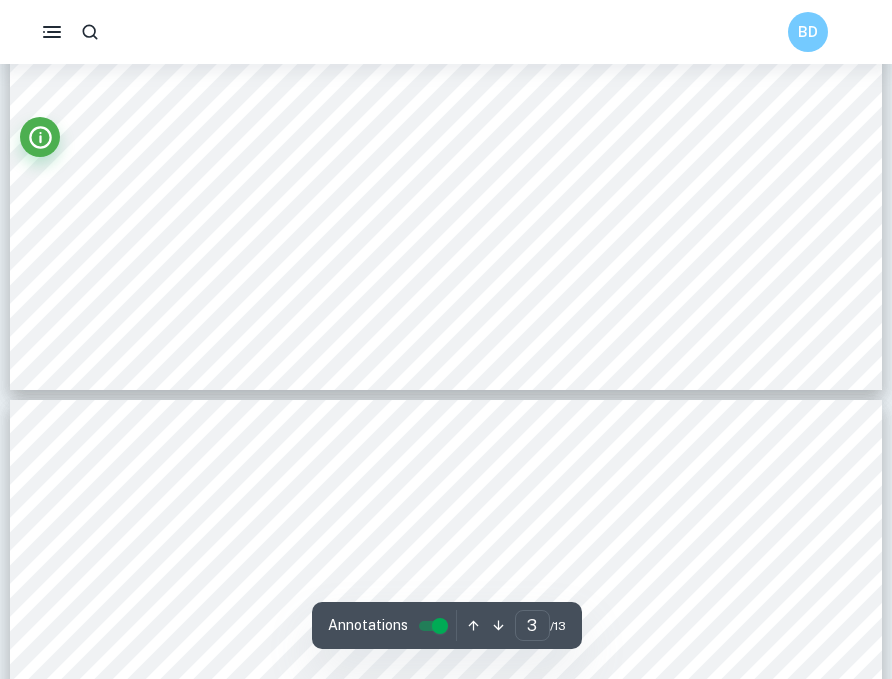 type on "4" 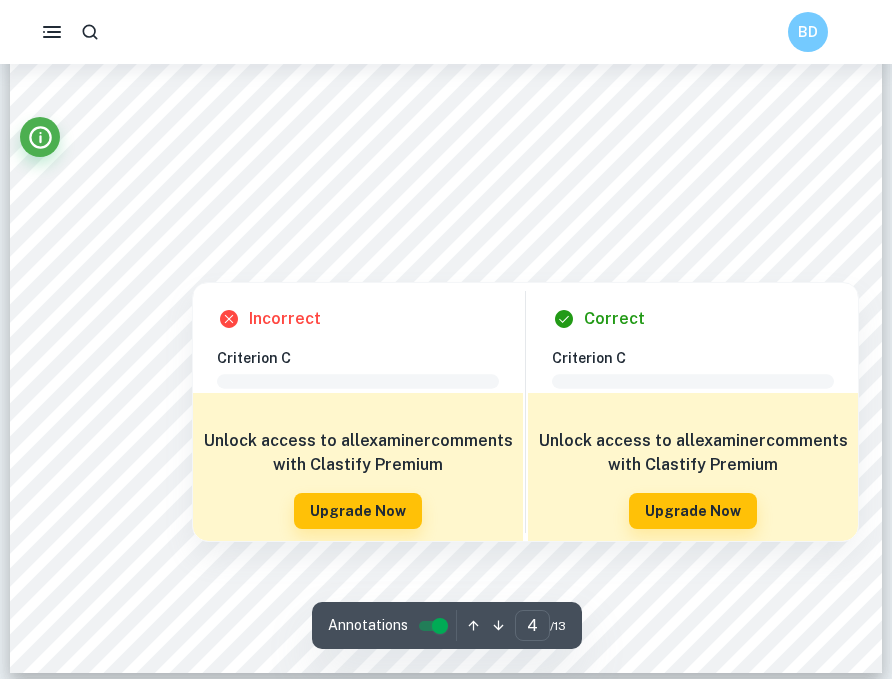 scroll, scrollTop: 4236, scrollLeft: 0, axis: vertical 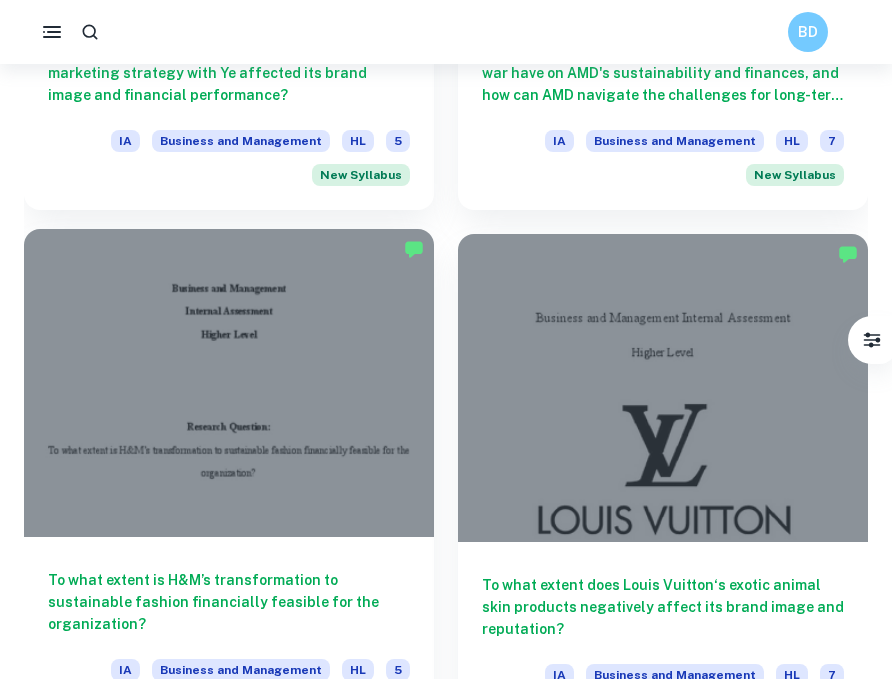click on "To what extent is H&M’s transformation to sustainable fashion financially feasible for the organization?" at bounding box center (229, 602) 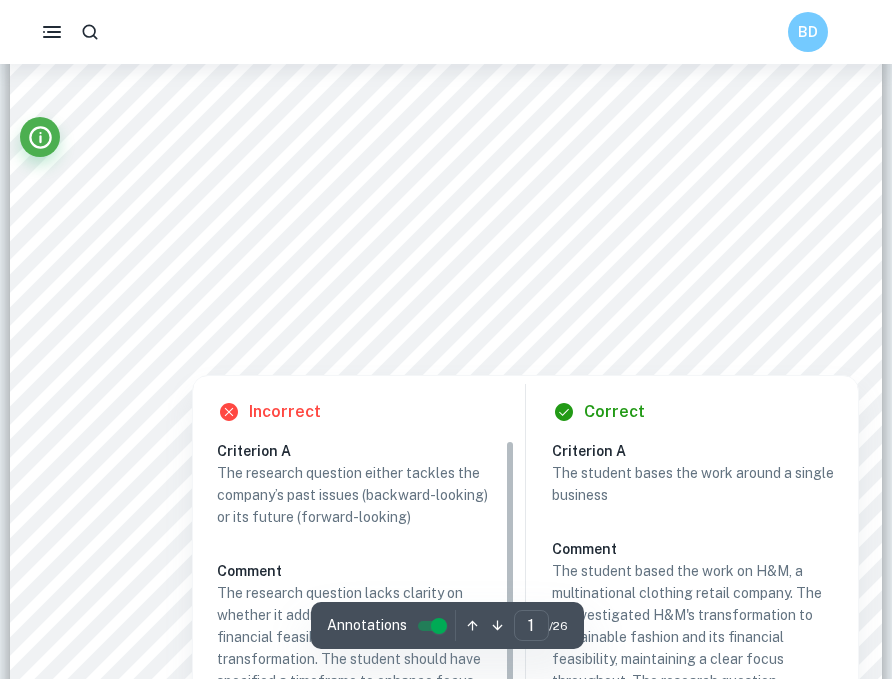 scroll, scrollTop: 142, scrollLeft: 0, axis: vertical 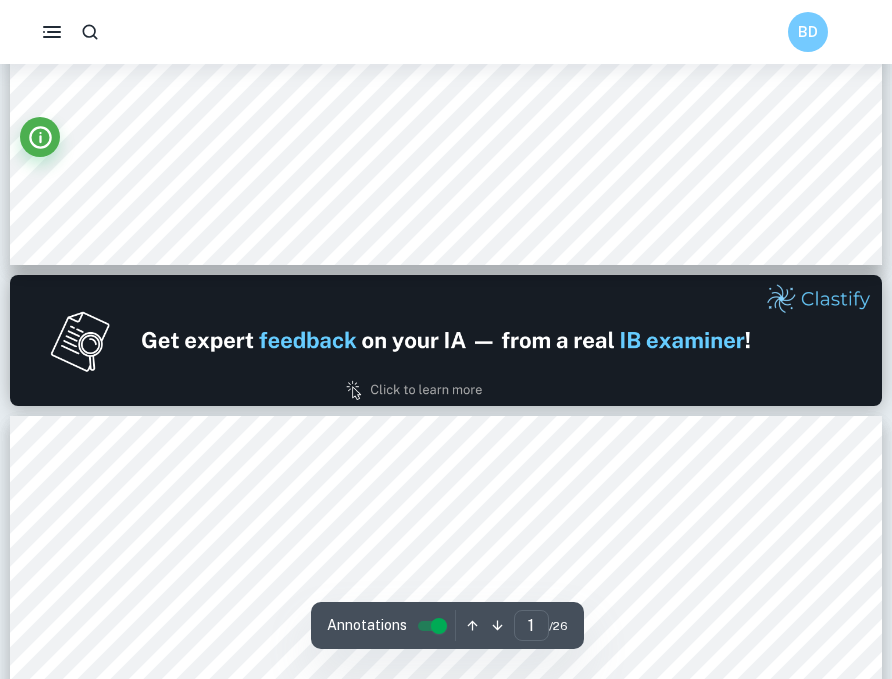 type on "2" 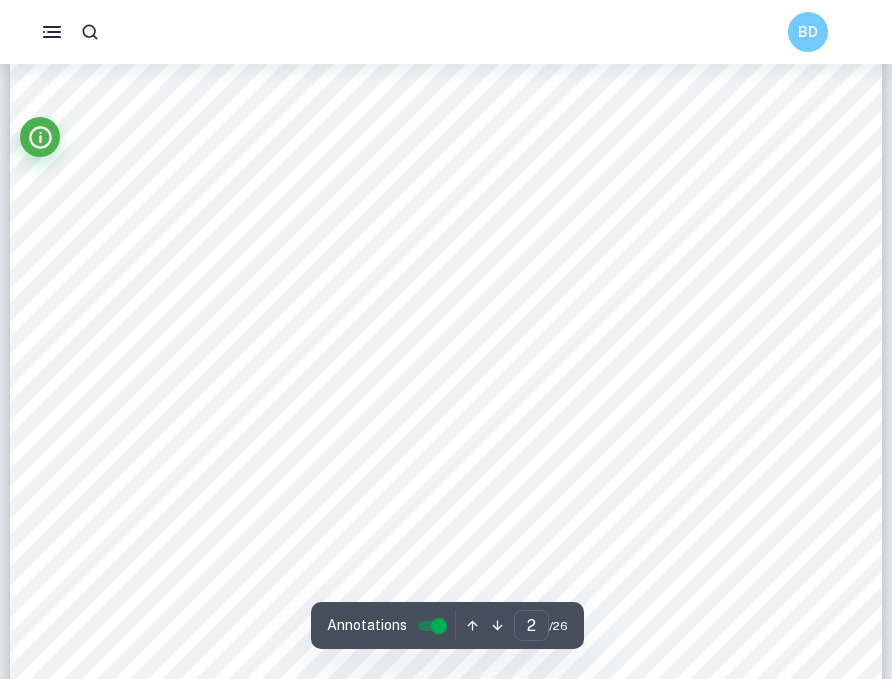 scroll, scrollTop: 1573, scrollLeft: 0, axis: vertical 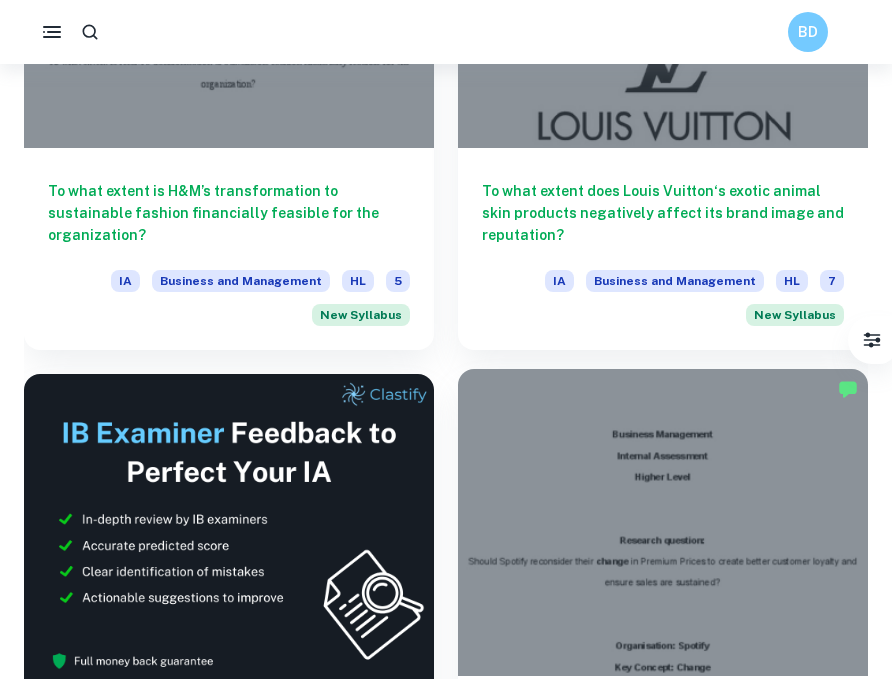 click at bounding box center [663, 523] 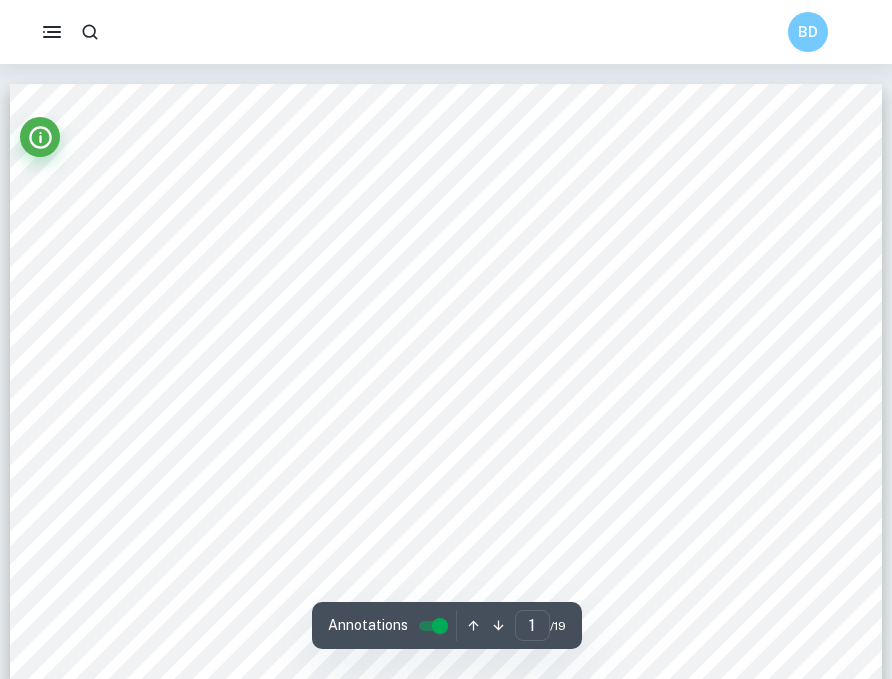 scroll, scrollTop: 115, scrollLeft: 0, axis: vertical 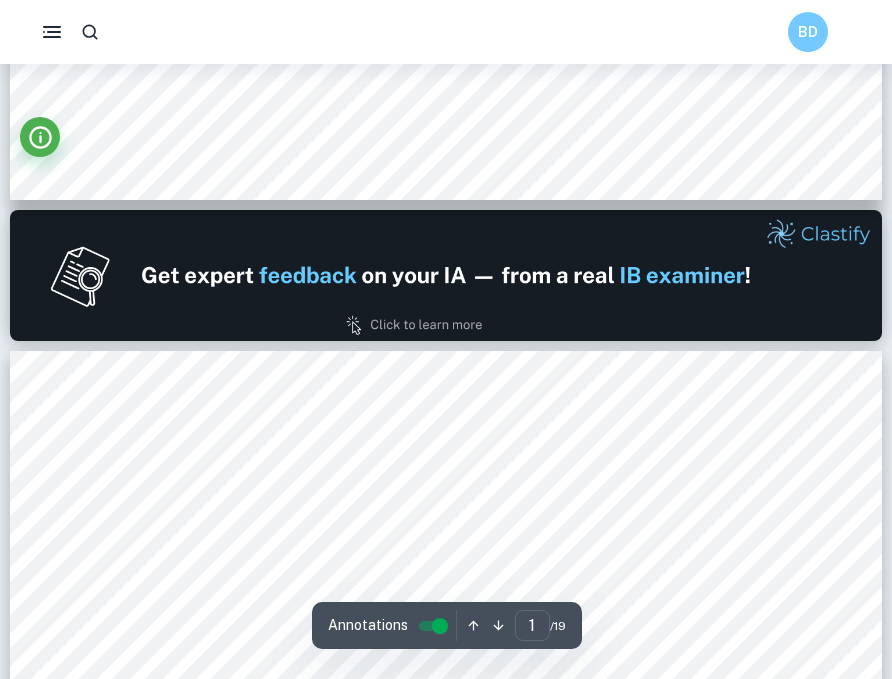 type on "2" 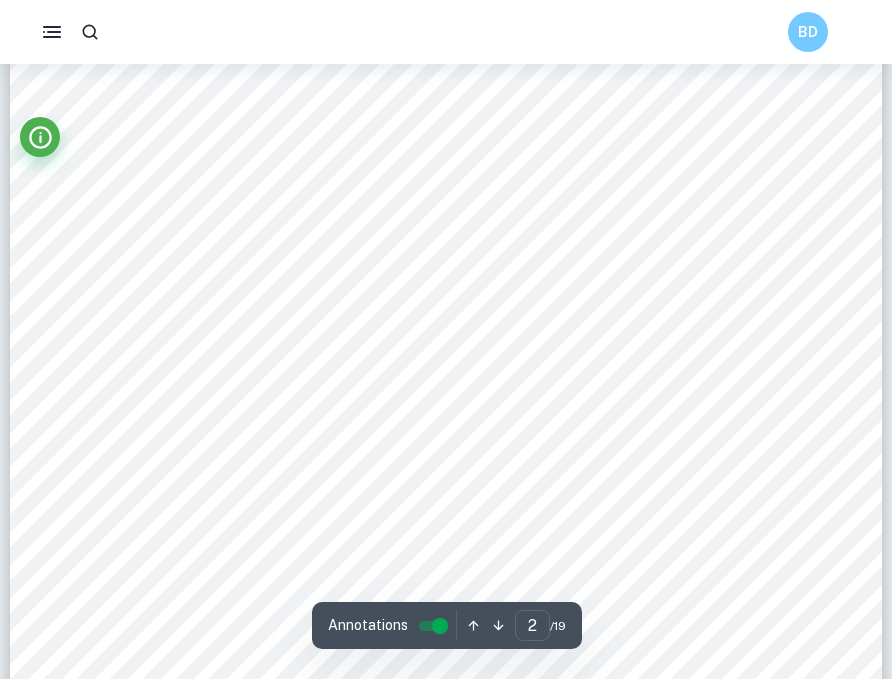 scroll, scrollTop: 1631, scrollLeft: 0, axis: vertical 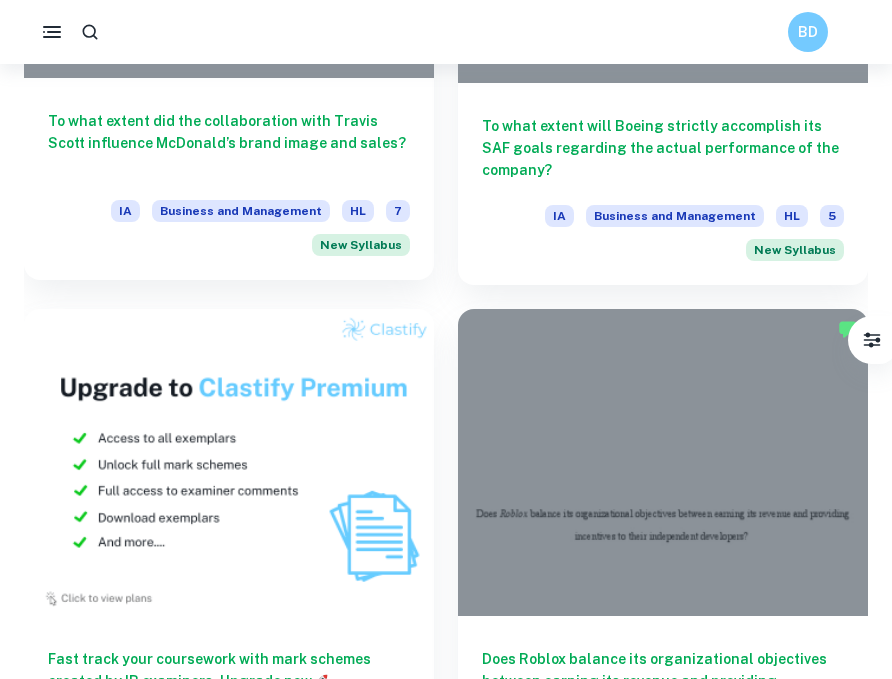click on "To what extent did the collaboration with Travis Scott influence McDonald’s brand image and sales?" at bounding box center [229, 143] 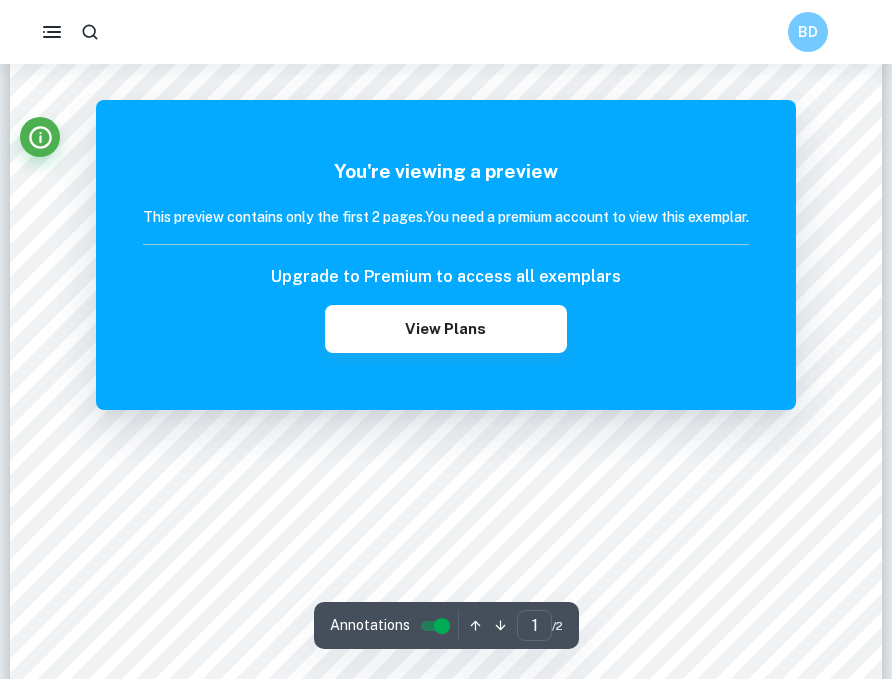 scroll, scrollTop: 41, scrollLeft: 0, axis: vertical 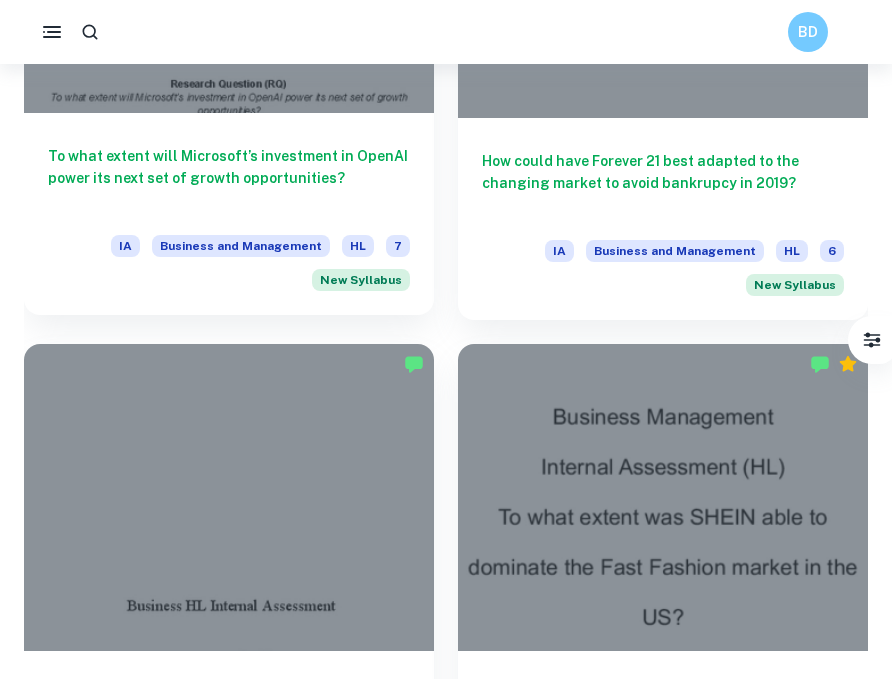 click on "To what extent will Microsoft’s investment in OpenAI power its next set of growth opportunities?" at bounding box center [229, 178] 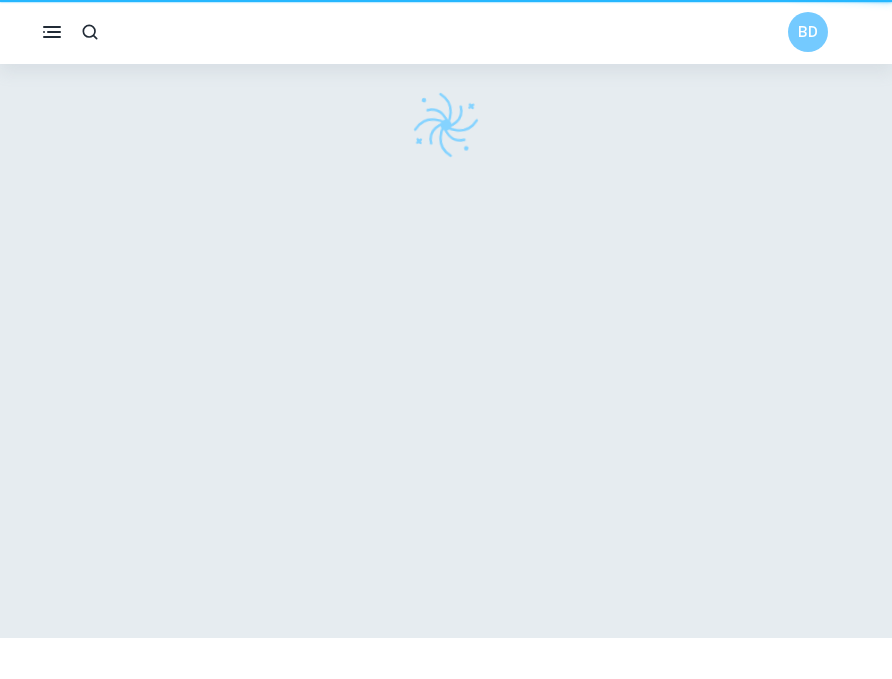 scroll, scrollTop: 0, scrollLeft: 0, axis: both 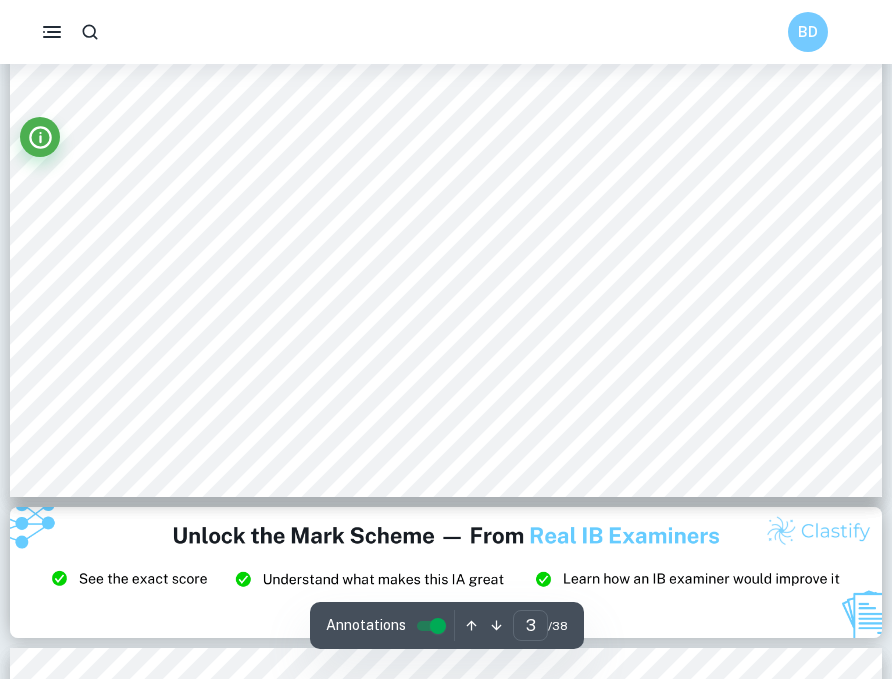 type on "3" 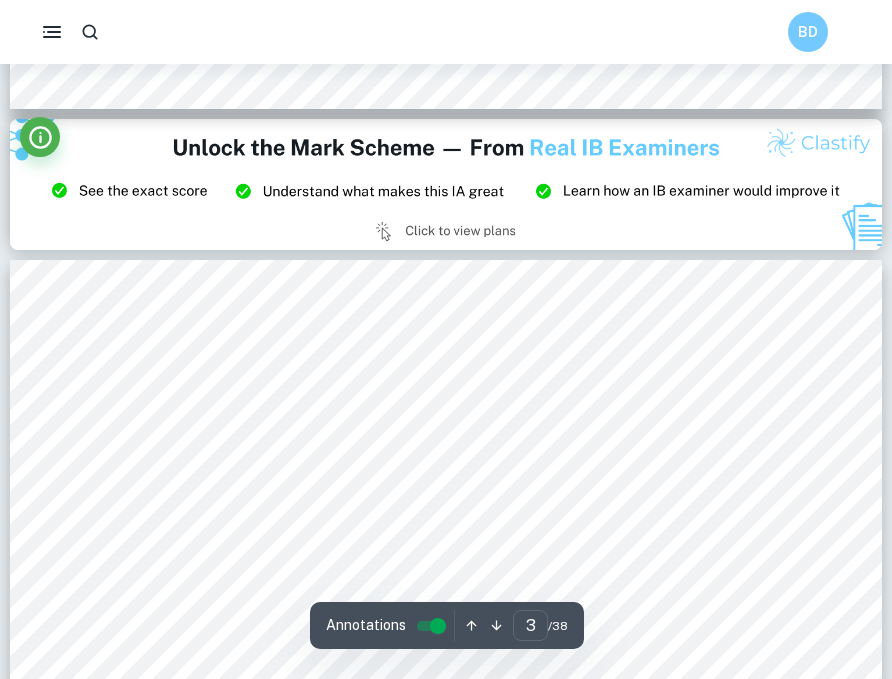 scroll, scrollTop: 2384, scrollLeft: 0, axis: vertical 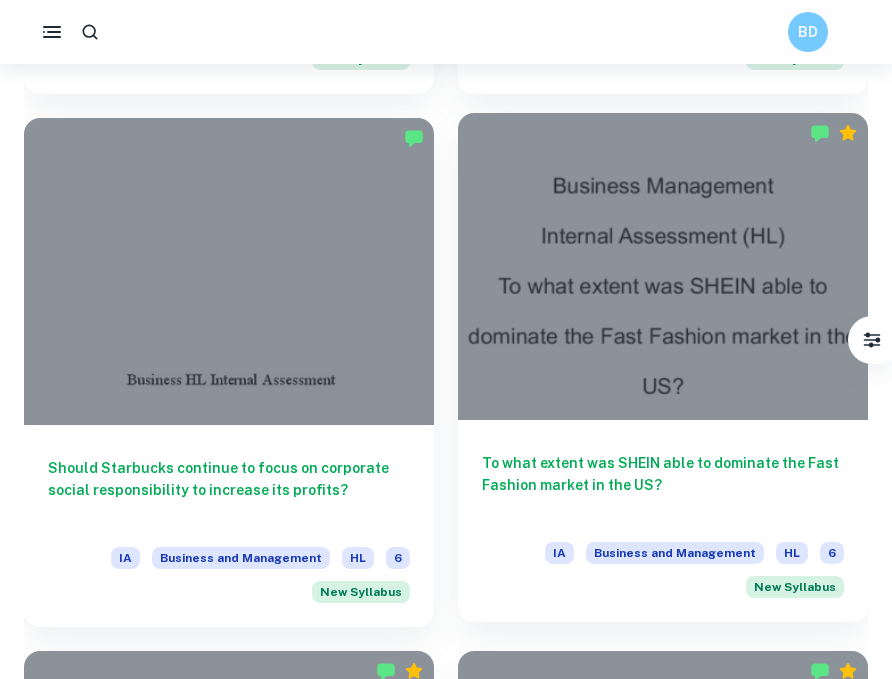 click on "To what extent was SHEIN able to dominate the Fast Fashion market in the US?" at bounding box center [663, 485] 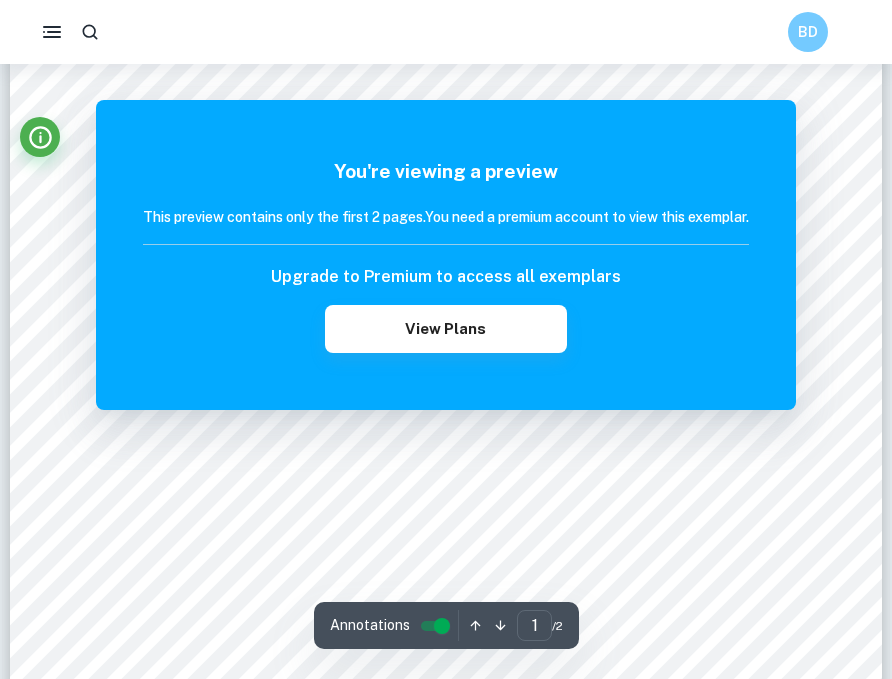 scroll, scrollTop: 180, scrollLeft: 0, axis: vertical 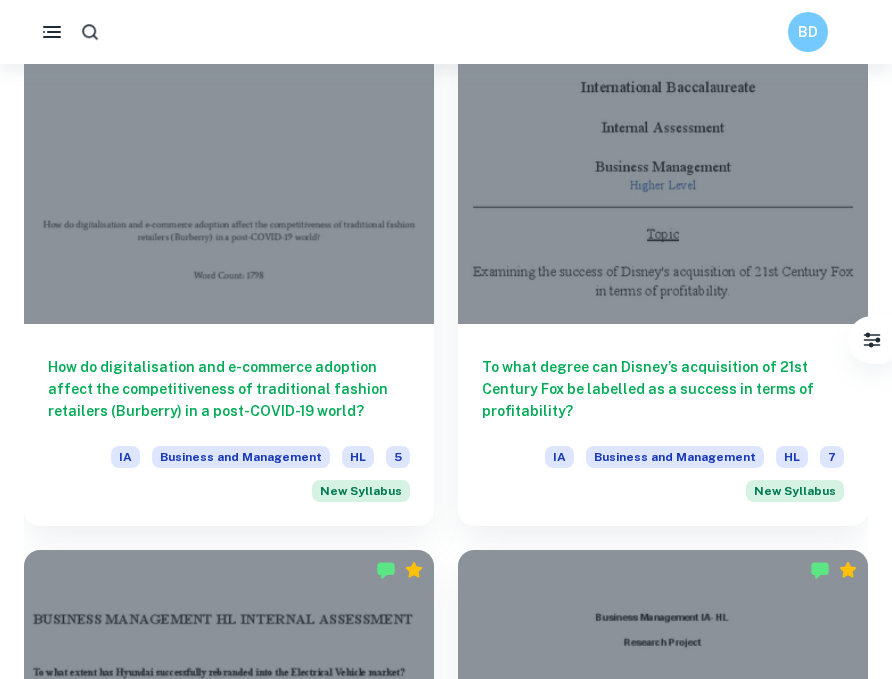 click 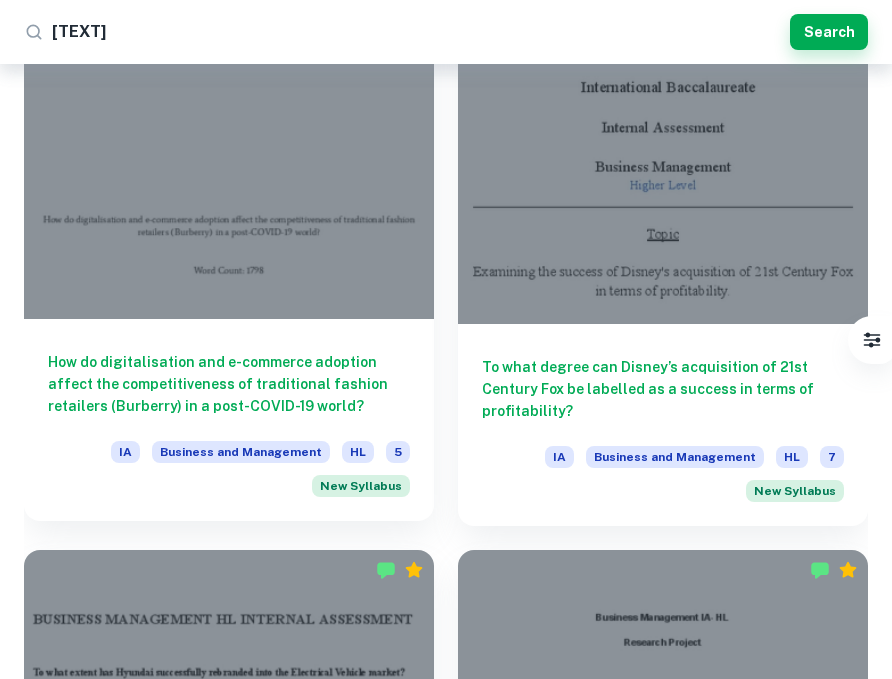 type on "shein" 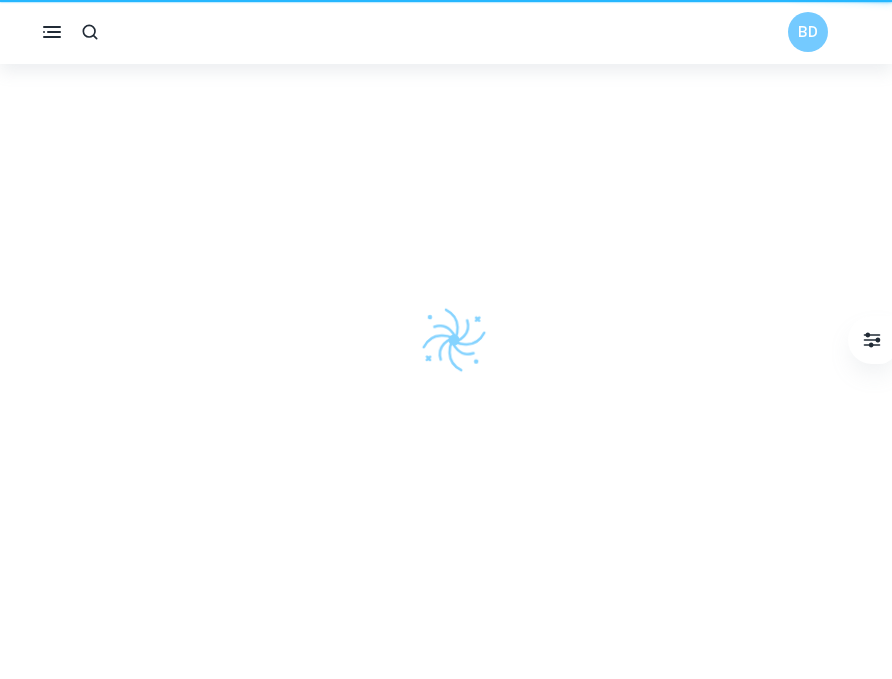 scroll, scrollTop: 0, scrollLeft: 0, axis: both 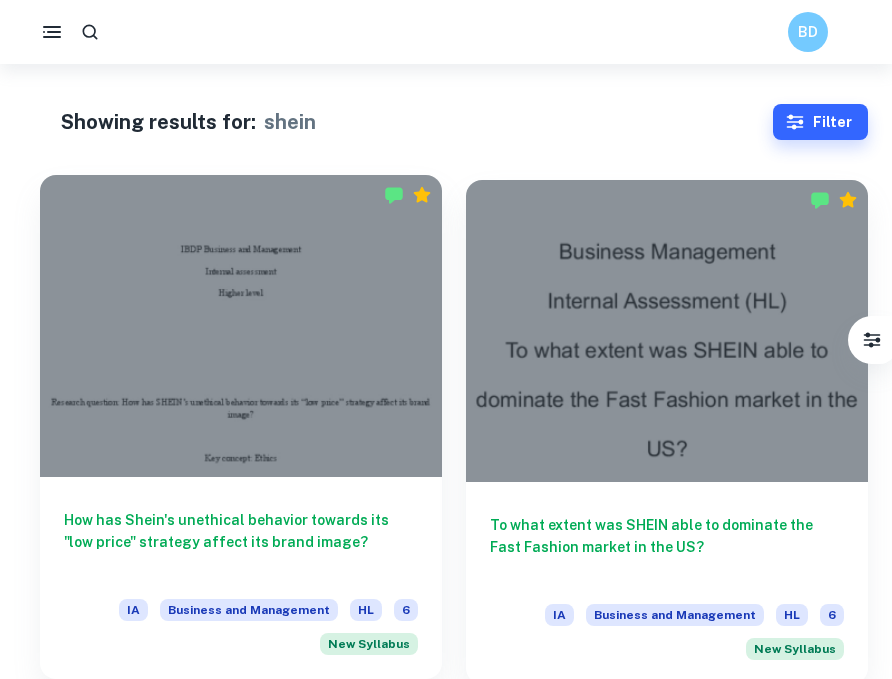 click at bounding box center (241, 326) 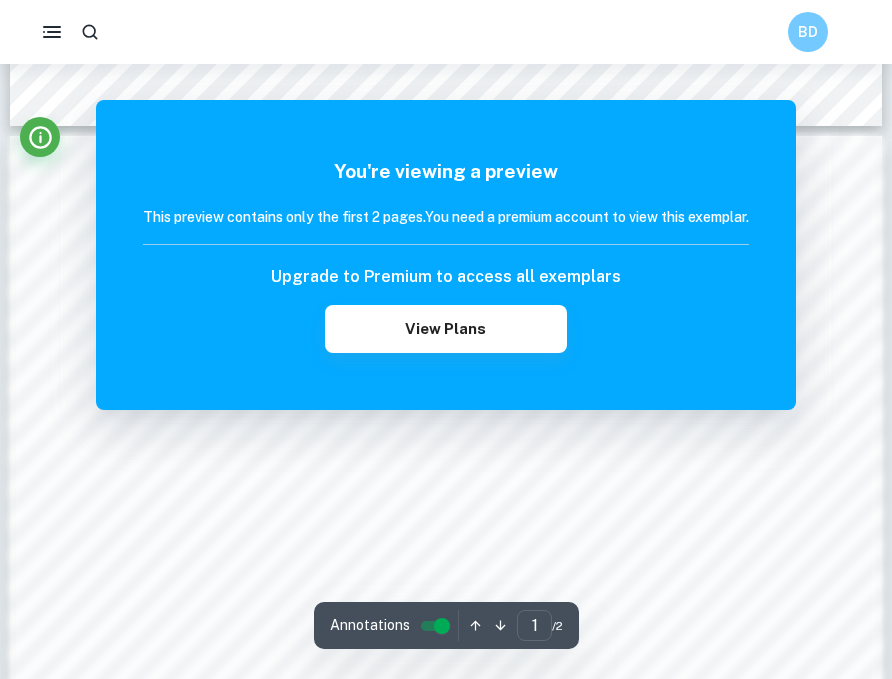 scroll, scrollTop: 1092, scrollLeft: 0, axis: vertical 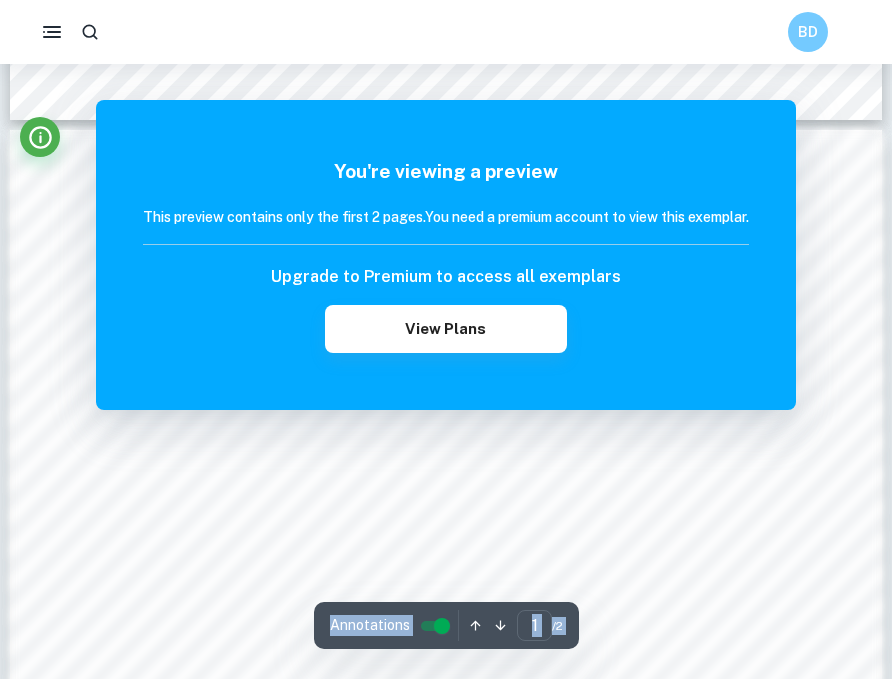 click on "Correct Criterion A The key concept identified is either change, creativity, ethics, or sustainability. If an IA fails to achieve this, a mark of 0 is given Comment The student has identified the concept of ethics in the work. Written by [NAME] Clai Correct Criterion A This key concept employed is clearly indicated on the title page (it can be included in the research question but does not have to, the title page is the prime requirement) Comment The student has indicated the concept of ethics on the title page. Written by [NAME] Clai Correct Criterion A The research question either tackles the company’s past issues (backward-looking) or its future (forward-looking) Comment The student has constructed a backward-looking question that focuses on [COMPANY]'s unethical behavior and its previous impact on its brand image. Written by [NAME] Clai Correct Criterion A The student selects a real business issue or problem that relates to any part of syllabus Comment Written by [NAME] Clai Correct" at bounding box center [446, 184] 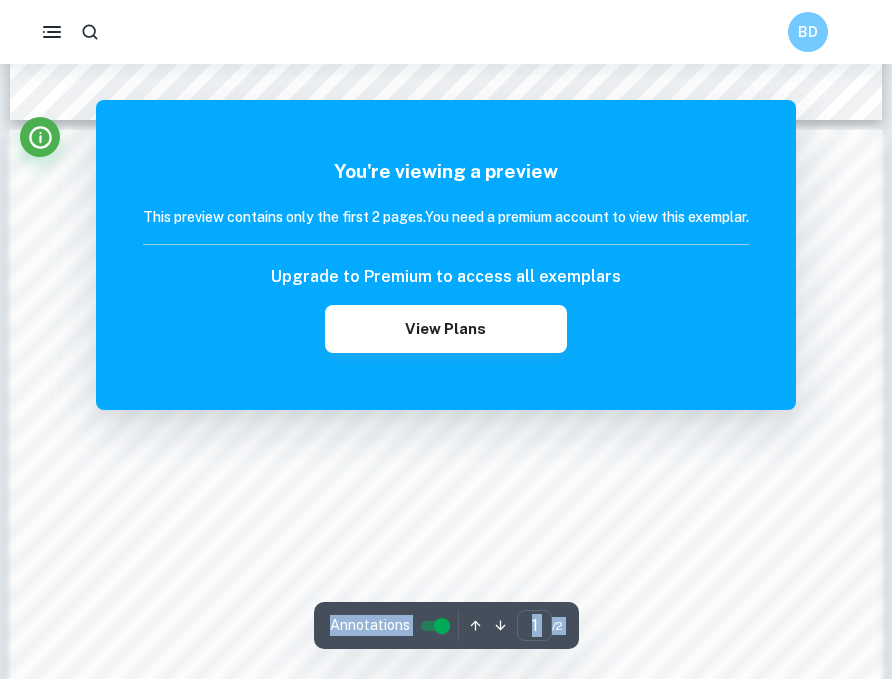 click on "Correct Criterion A The key concept identified is either change, creativity, ethics, or sustainability. If an IA fails to achieve this, a mark of 0 is given Comment The student has identified the concept of ethics in the work. Written by [NAME] Clai Correct Criterion A This key concept employed is clearly indicated on the title page (it can be included in the research question but does not have to, the title page is the prime requirement) Comment The student has indicated the concept of ethics on the title page. Written by [NAME] Clai Correct Criterion A The research question either tackles the company’s past issues (backward-looking) or its future (forward-looking) Comment The student has constructed a backward-looking question that focuses on [COMPANY]'s unethical behavior and its previous impact on its brand image. Written by [NAME] Clai Correct Criterion A The student selects a real business issue or problem that relates to any part of syllabus Comment Written by [NAME] Clai Correct" at bounding box center (446, 184) 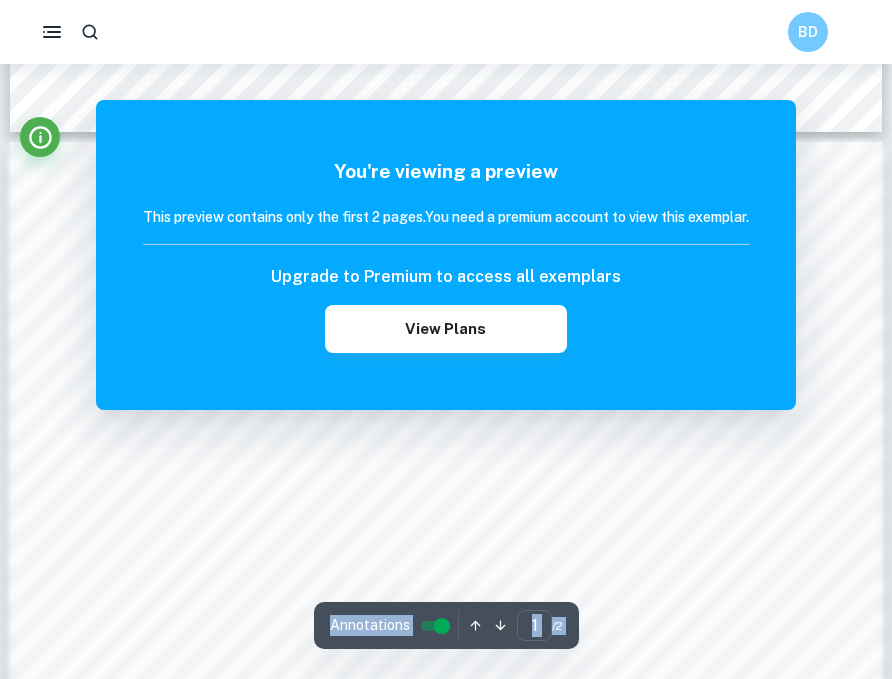 scroll, scrollTop: 1097, scrollLeft: 0, axis: vertical 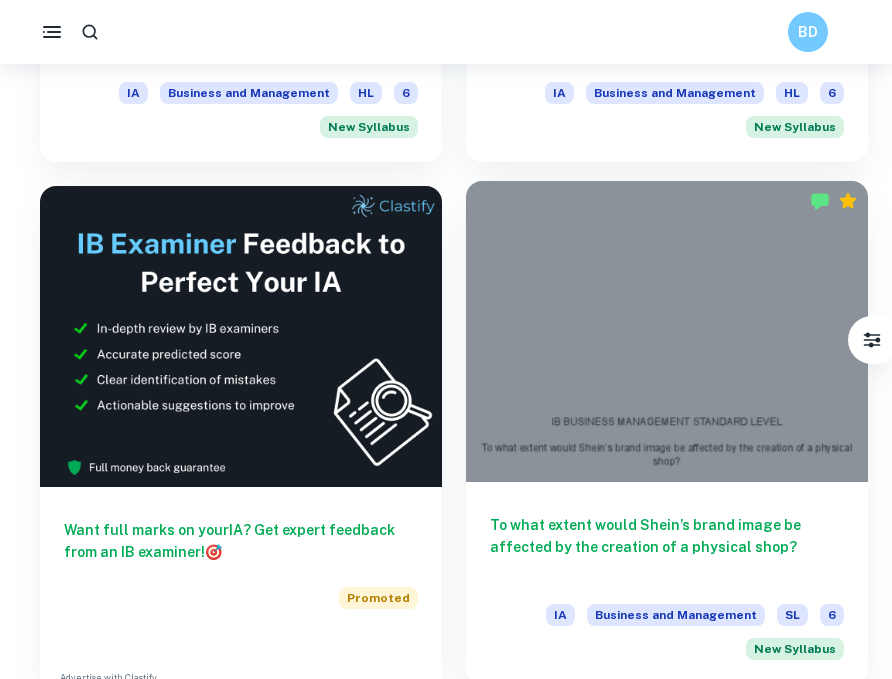 click on "To what extent would Shein’s brand image be affected by the creation of a physical shop?" at bounding box center [667, 547] 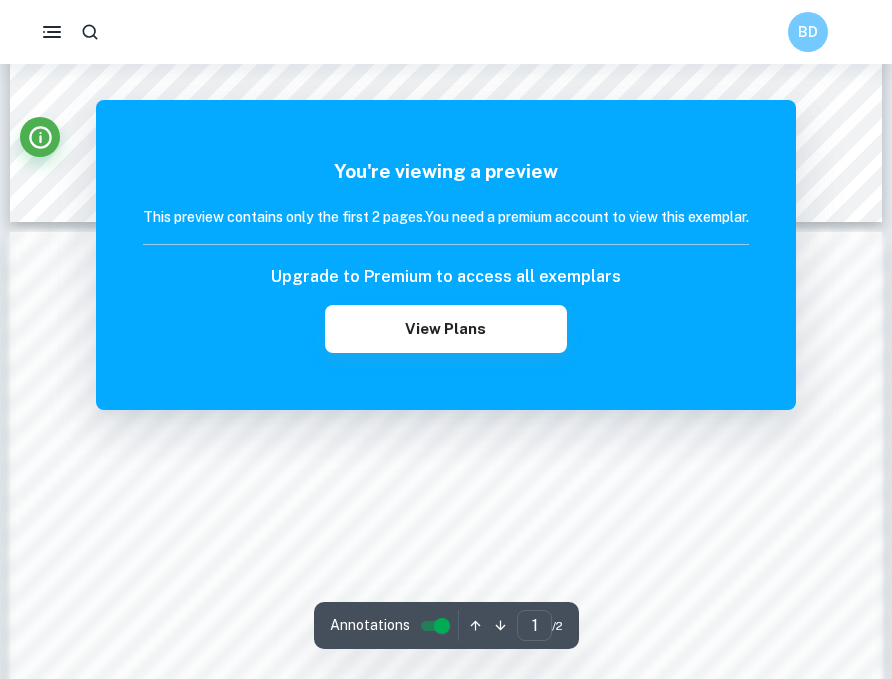 scroll, scrollTop: 1239, scrollLeft: 0, axis: vertical 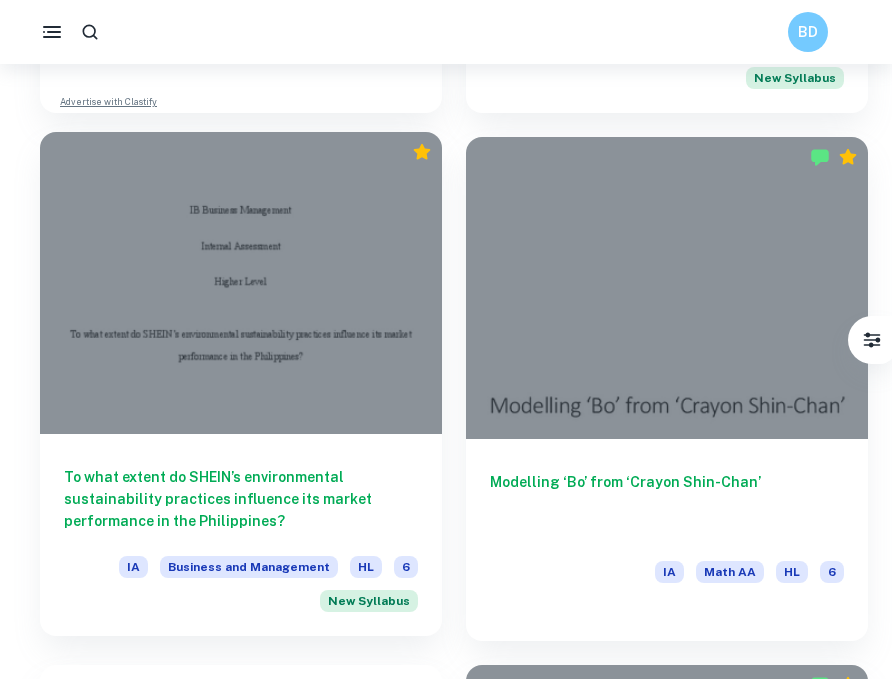 click on "To what extent do SHEIN’s environmental sustainability practices influence its market performance in the Philippines?" at bounding box center [241, 499] 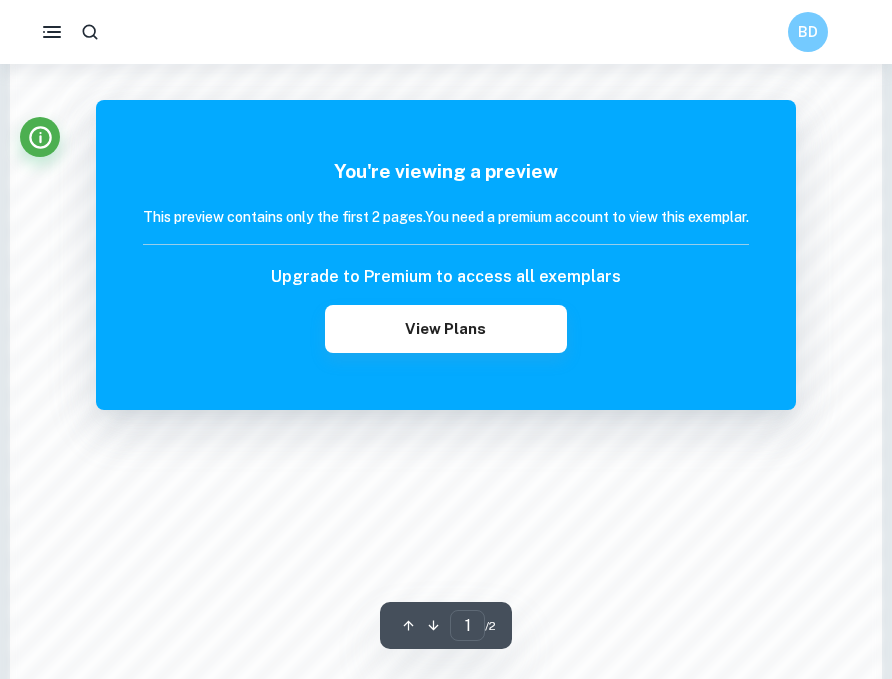 scroll, scrollTop: 1263, scrollLeft: 0, axis: vertical 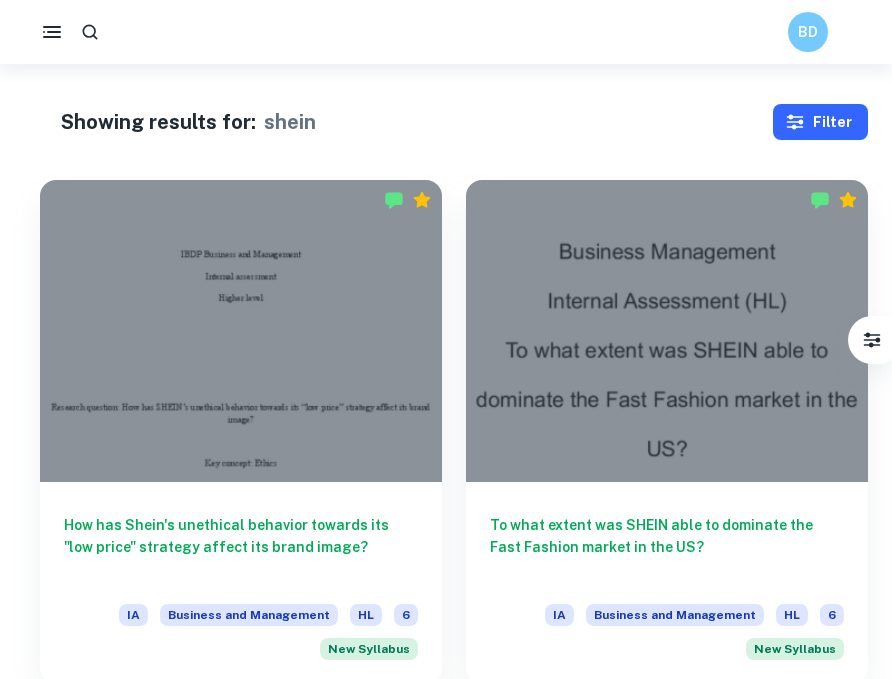 click on "Filter" at bounding box center [820, 122] 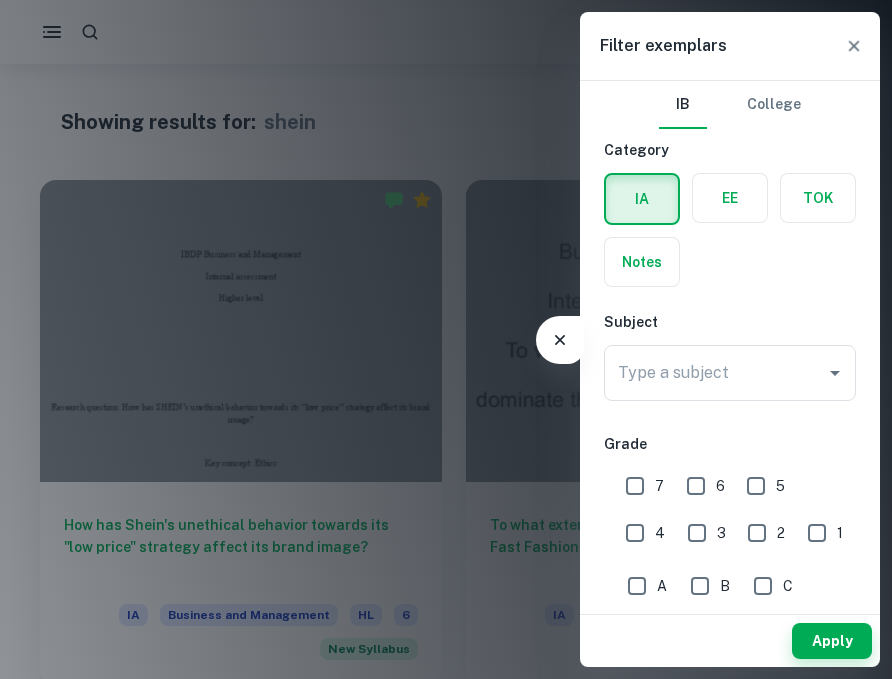 click 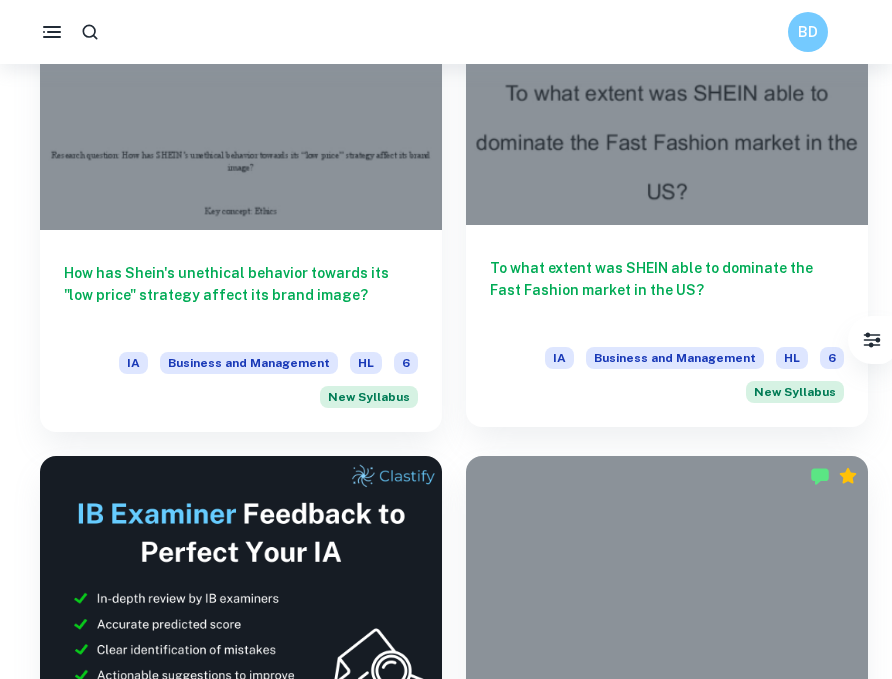 scroll, scrollTop: 0, scrollLeft: 0, axis: both 